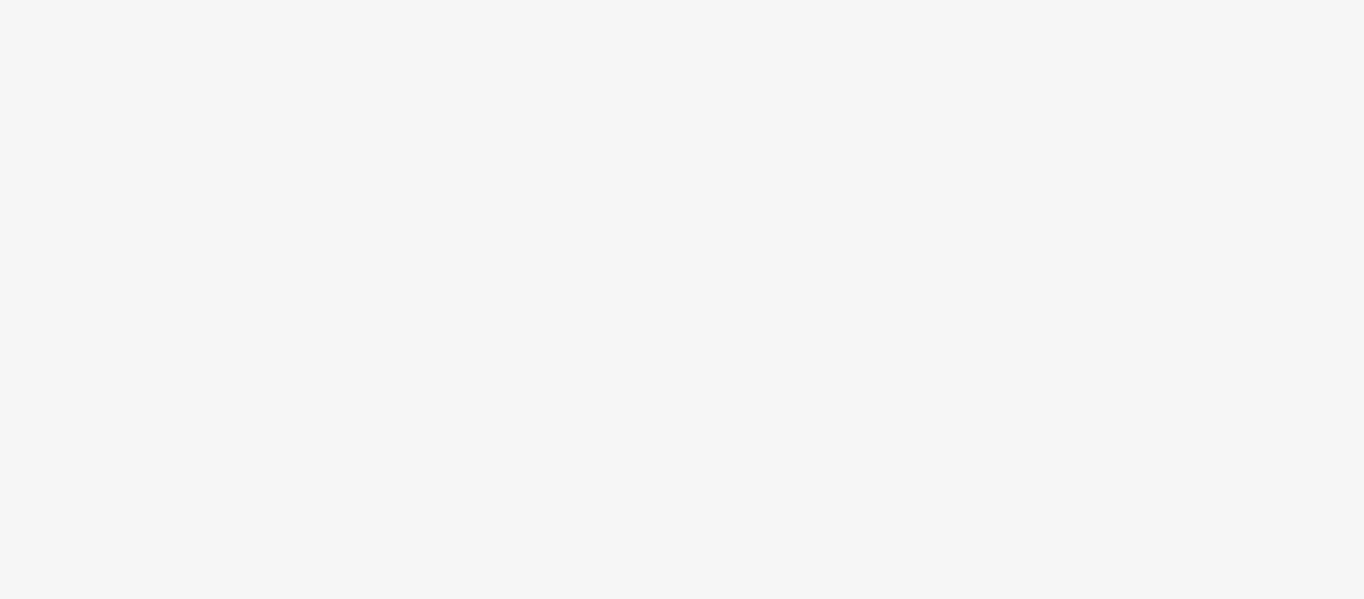scroll, scrollTop: 0, scrollLeft: 0, axis: both 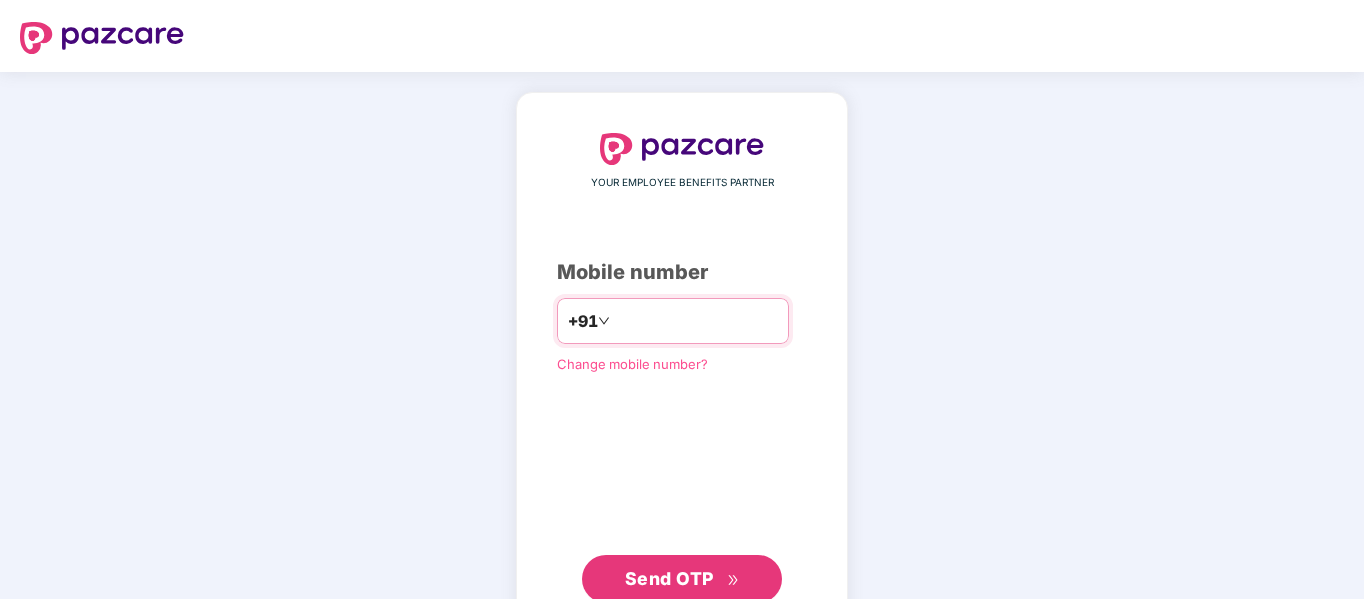 paste on "**********" 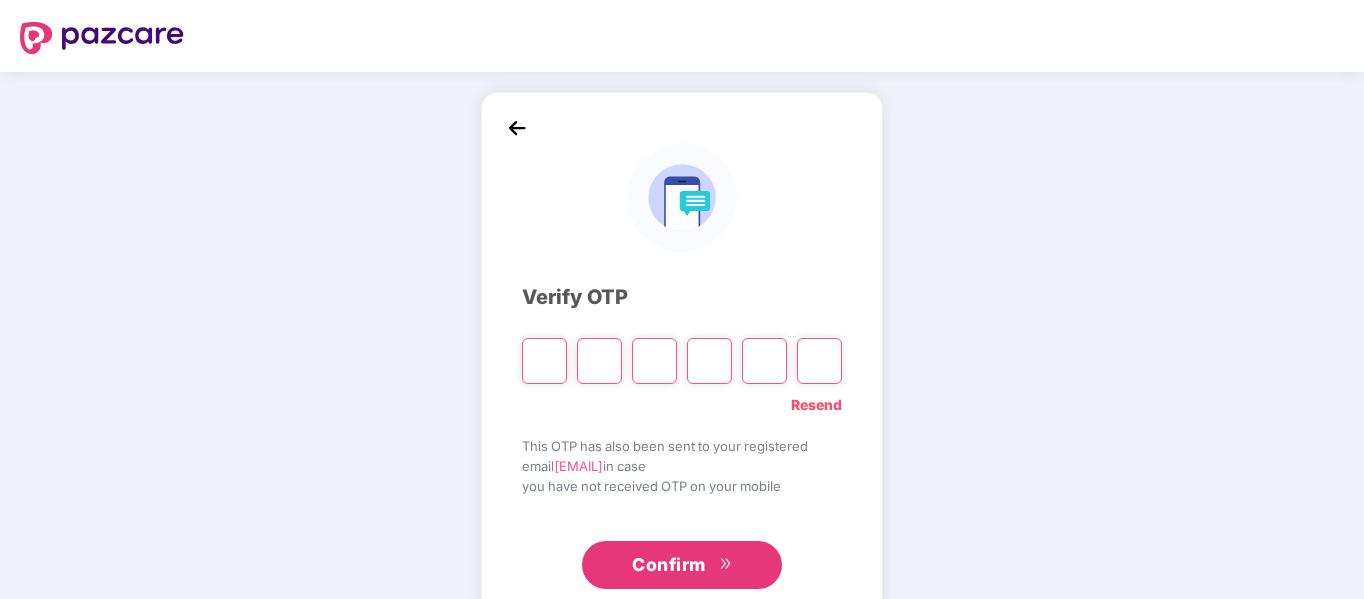 type on "*" 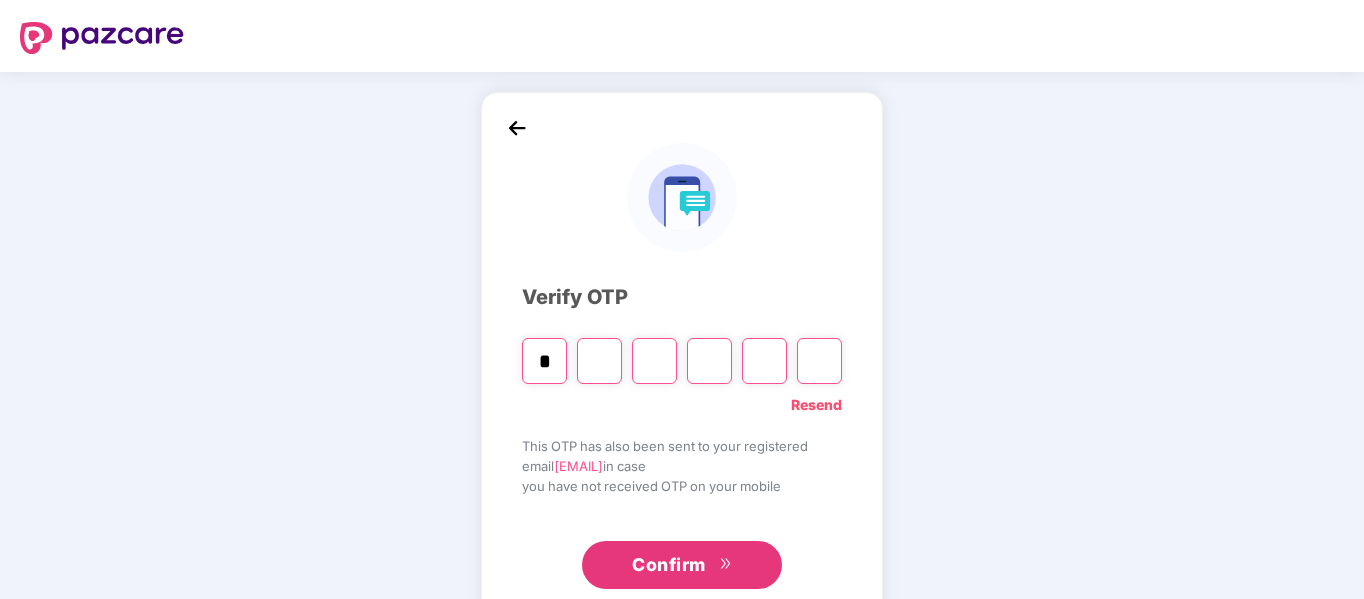 type on "*" 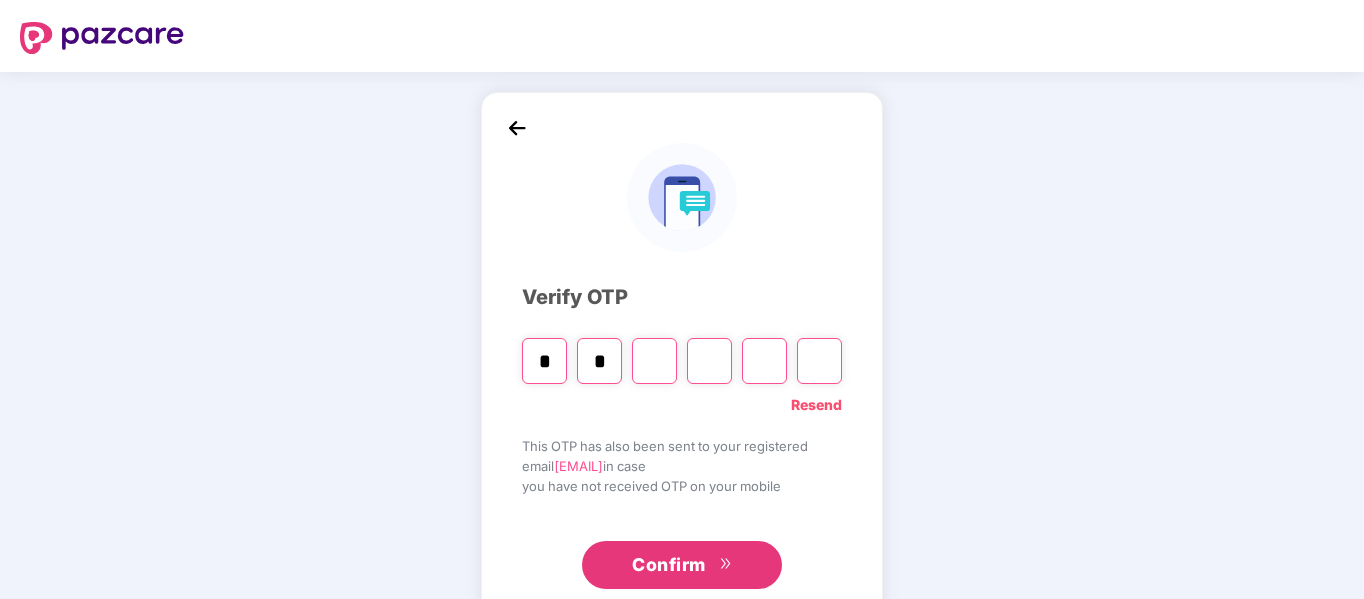 type on "*" 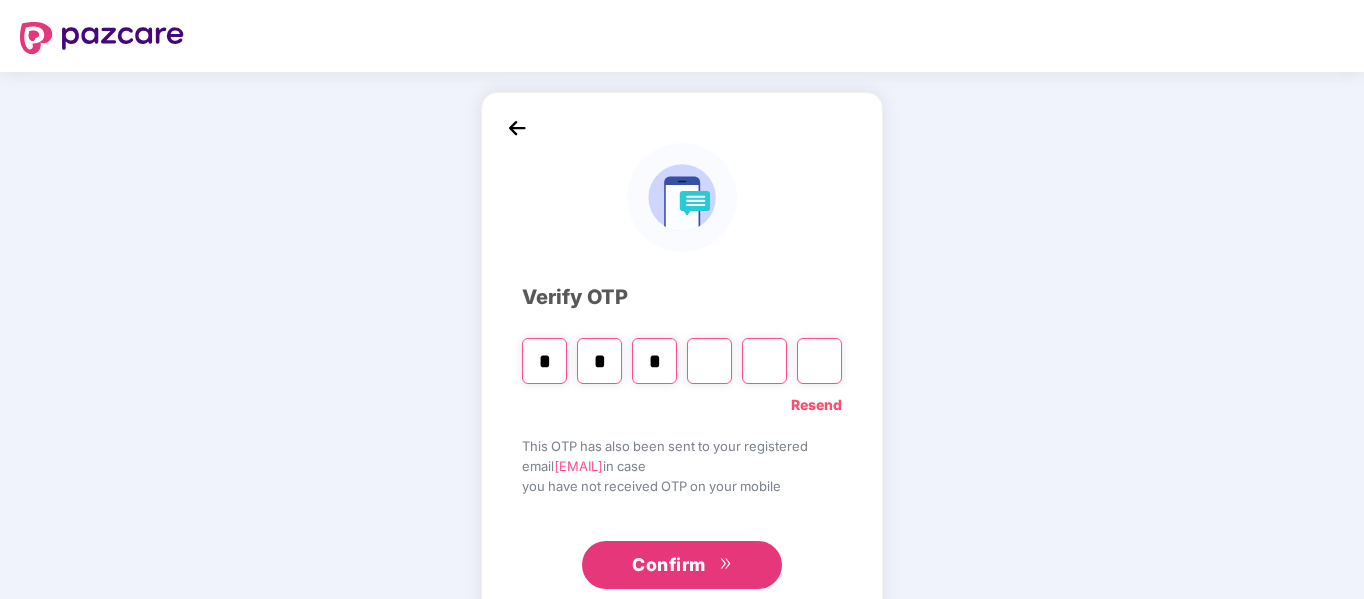 type on "*" 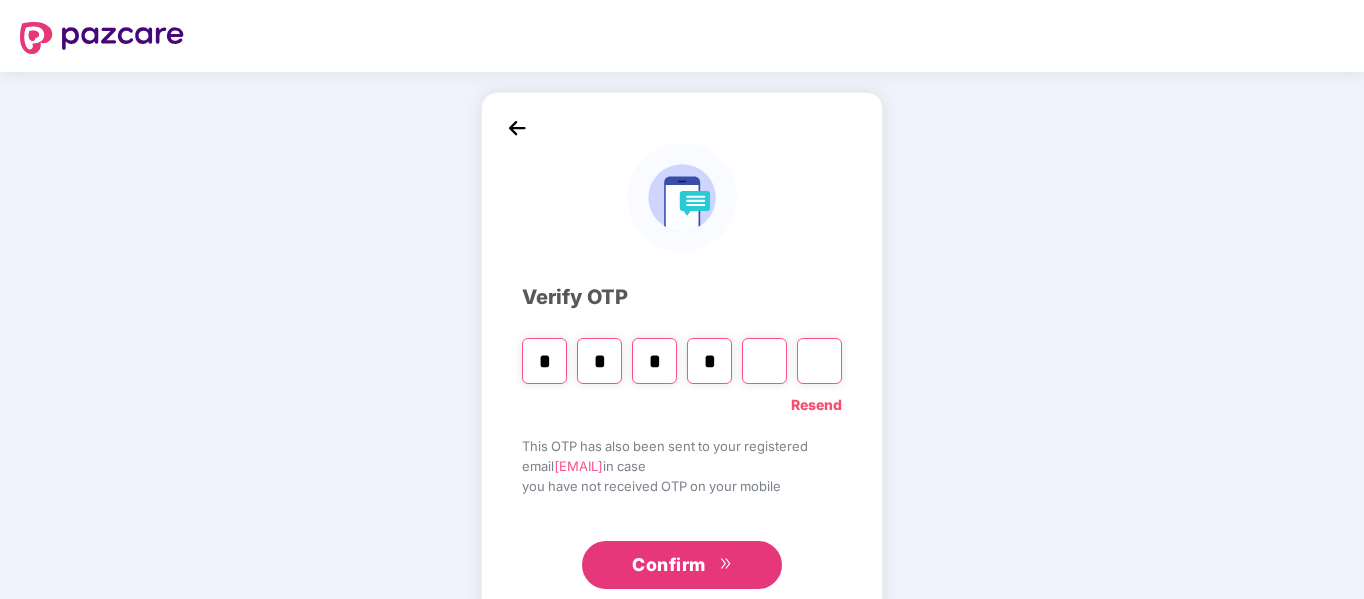 type on "*" 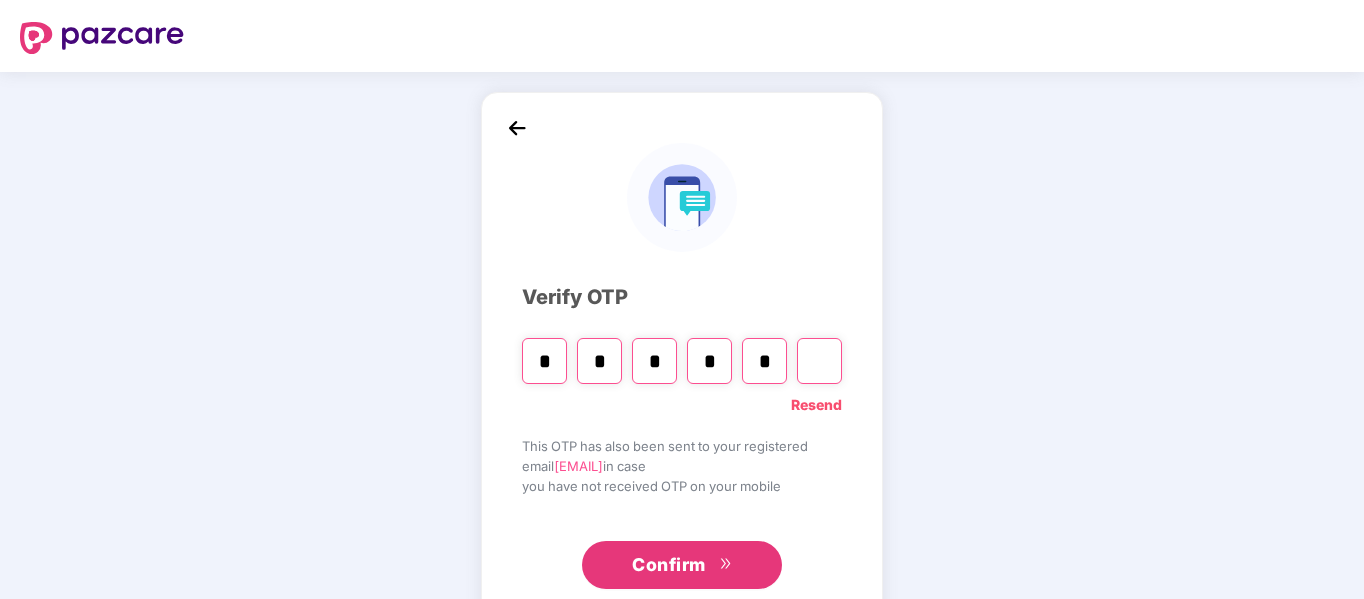 type on "*" 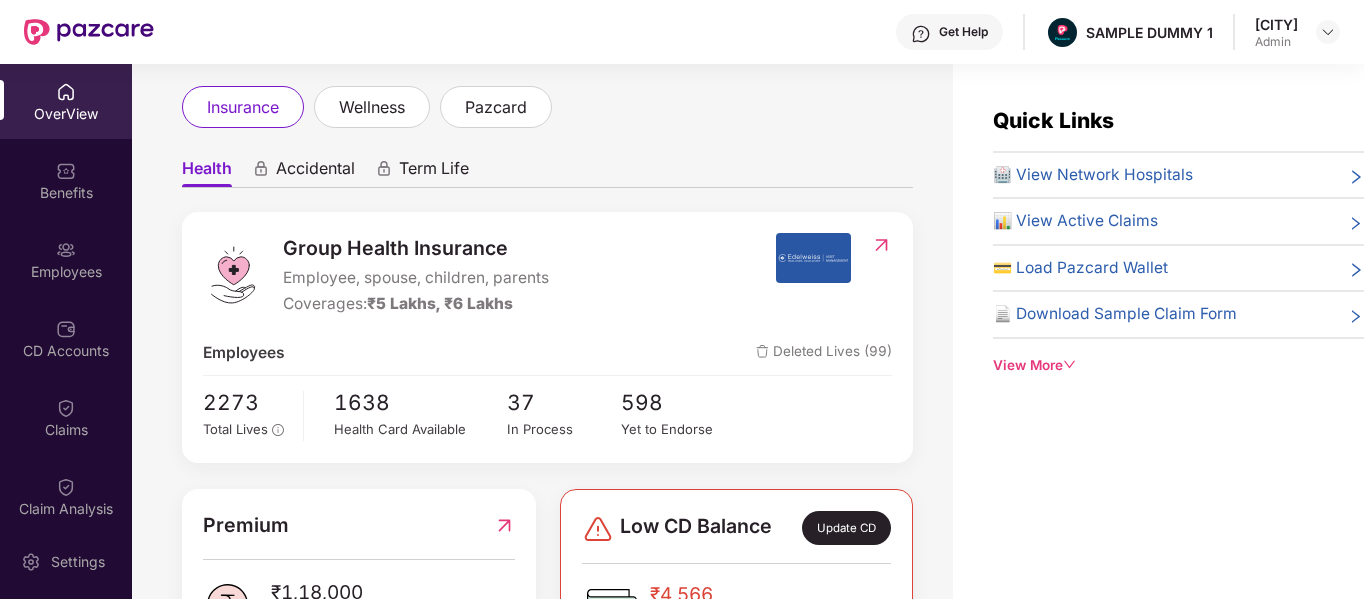 scroll, scrollTop: 103, scrollLeft: 0, axis: vertical 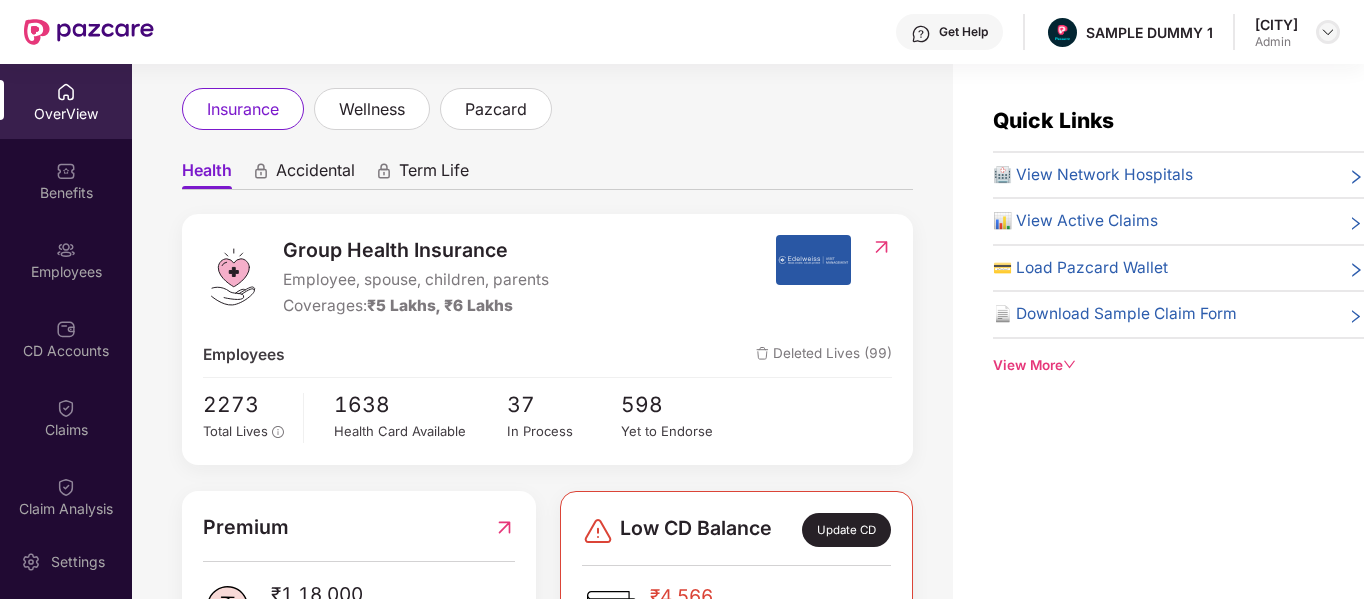click at bounding box center (1328, 32) 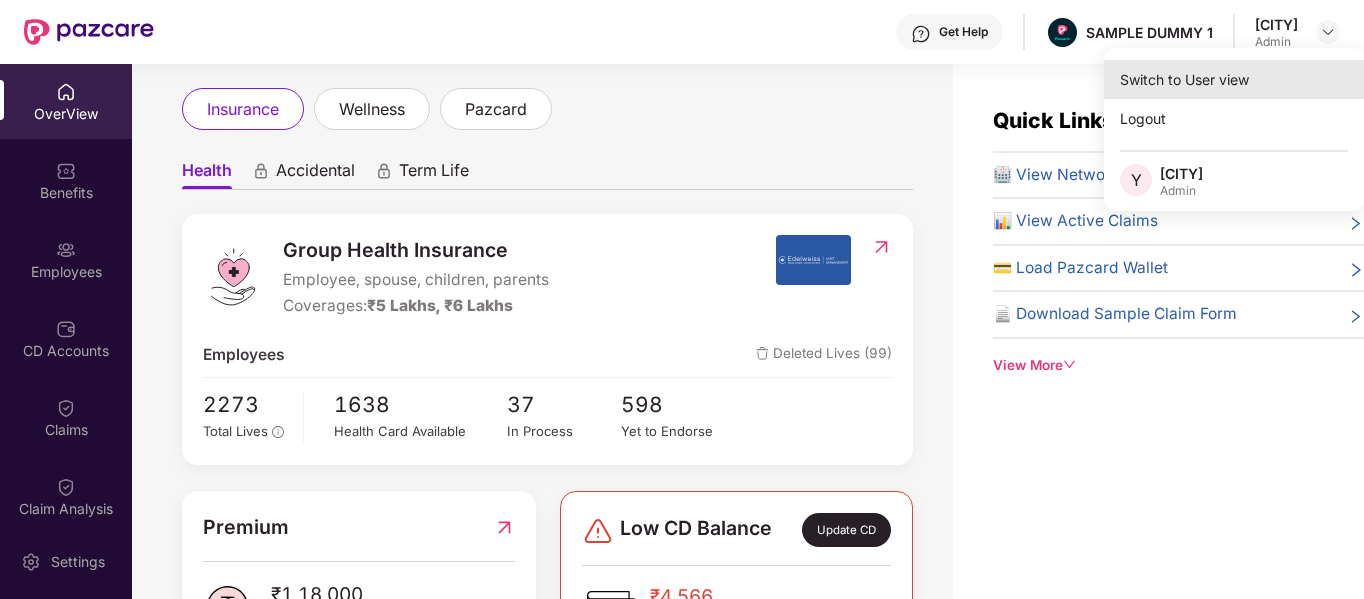 click on "Switch to User view" at bounding box center (1234, 79) 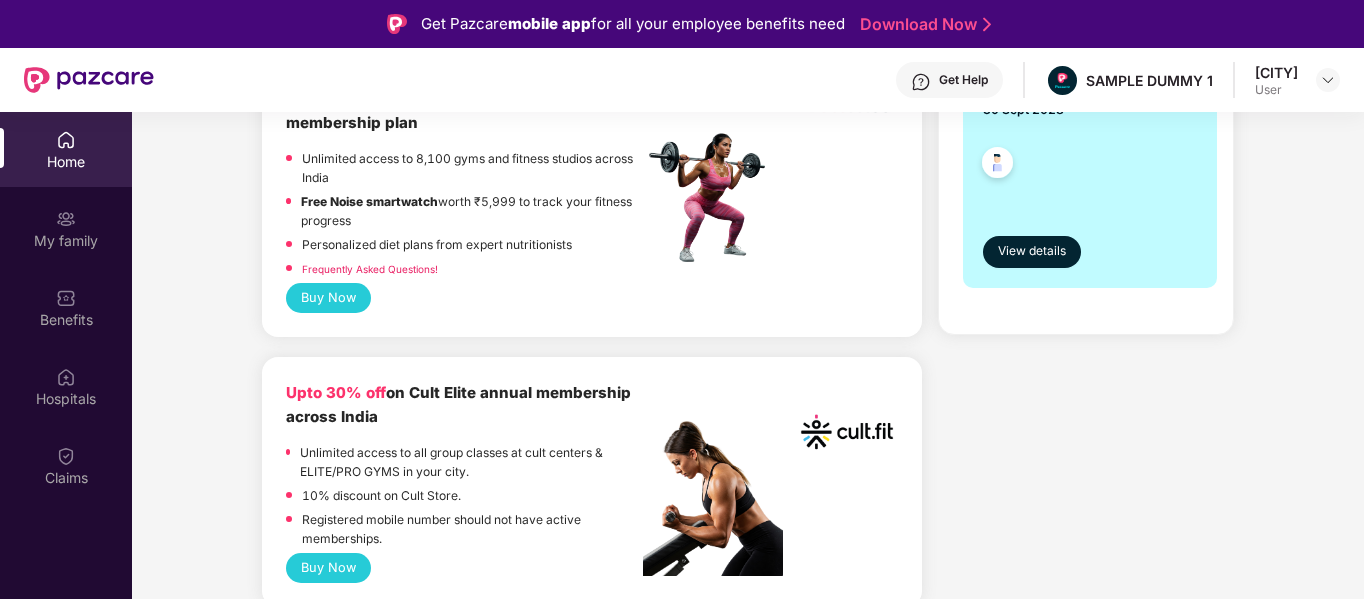 scroll, scrollTop: 576, scrollLeft: 0, axis: vertical 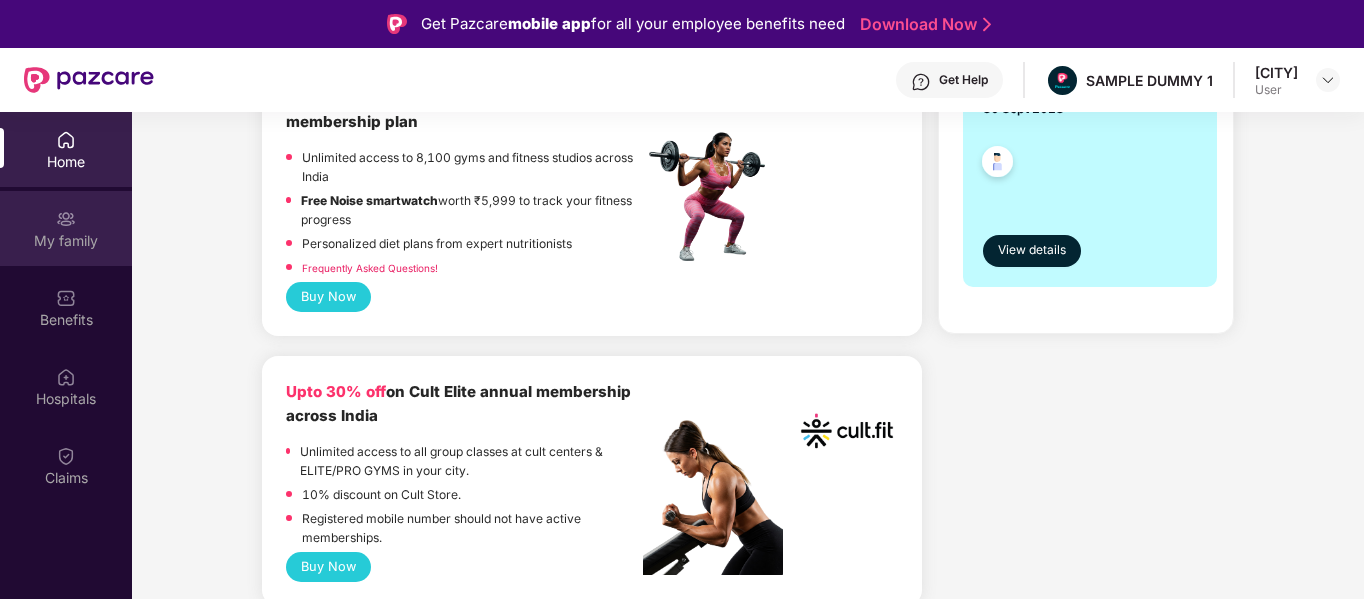 click at bounding box center [66, 219] 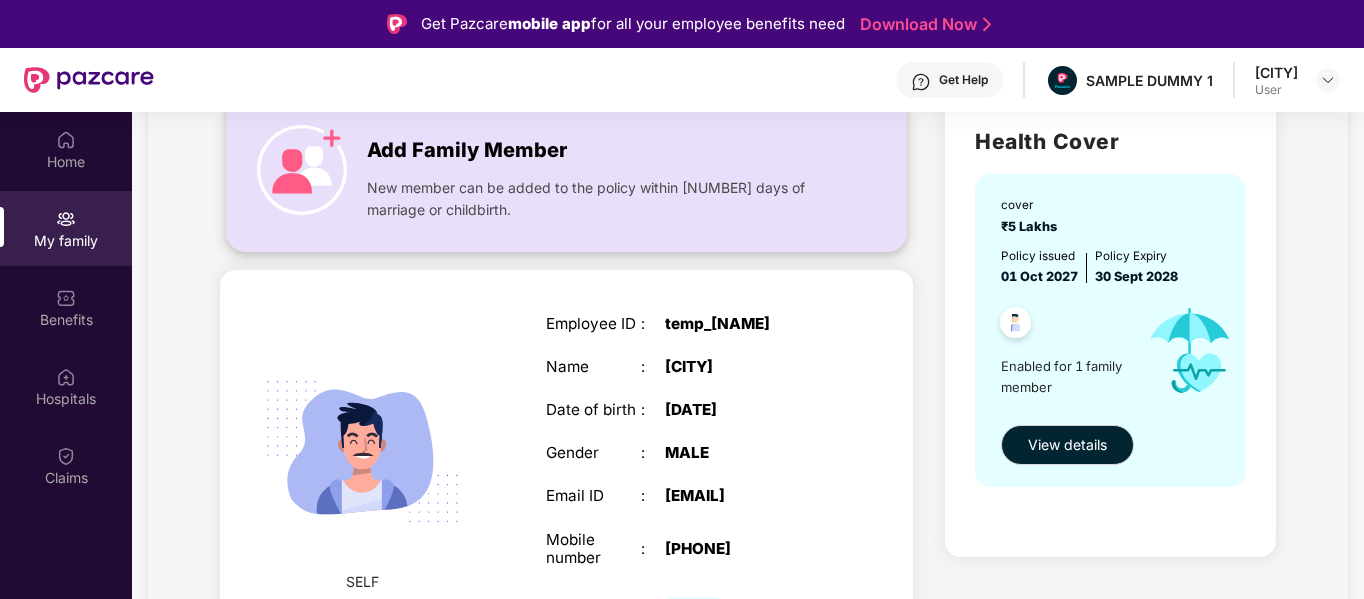 scroll, scrollTop: 221, scrollLeft: 0, axis: vertical 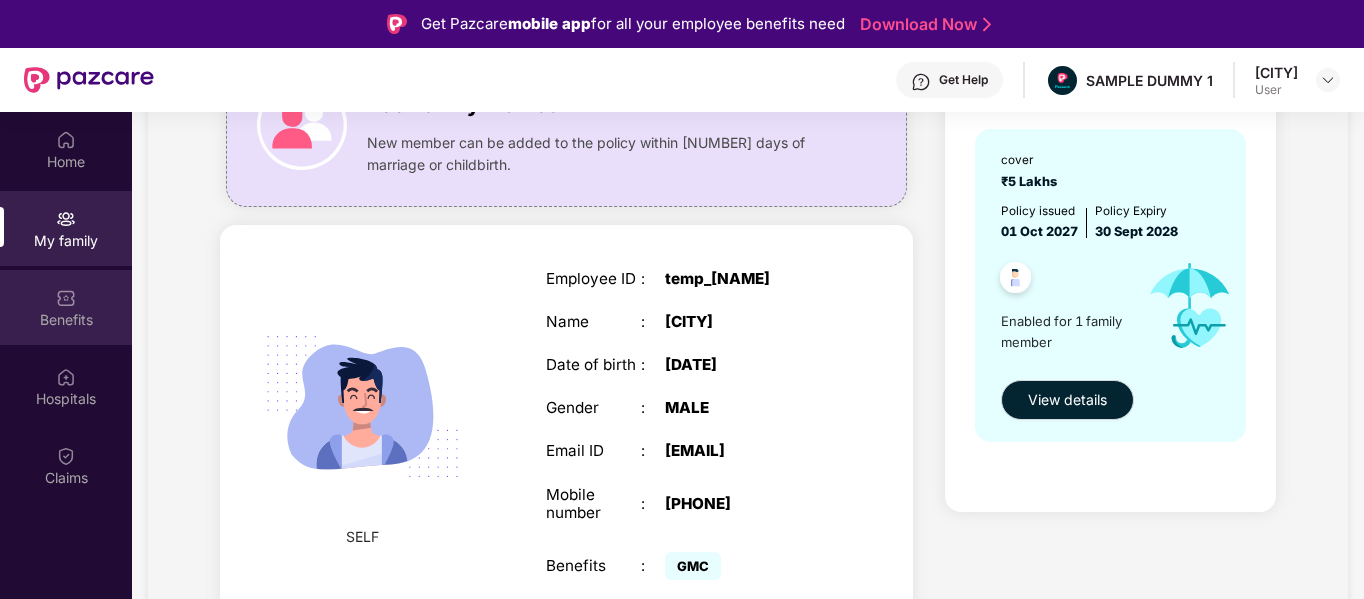 click on "Benefits" at bounding box center [66, 320] 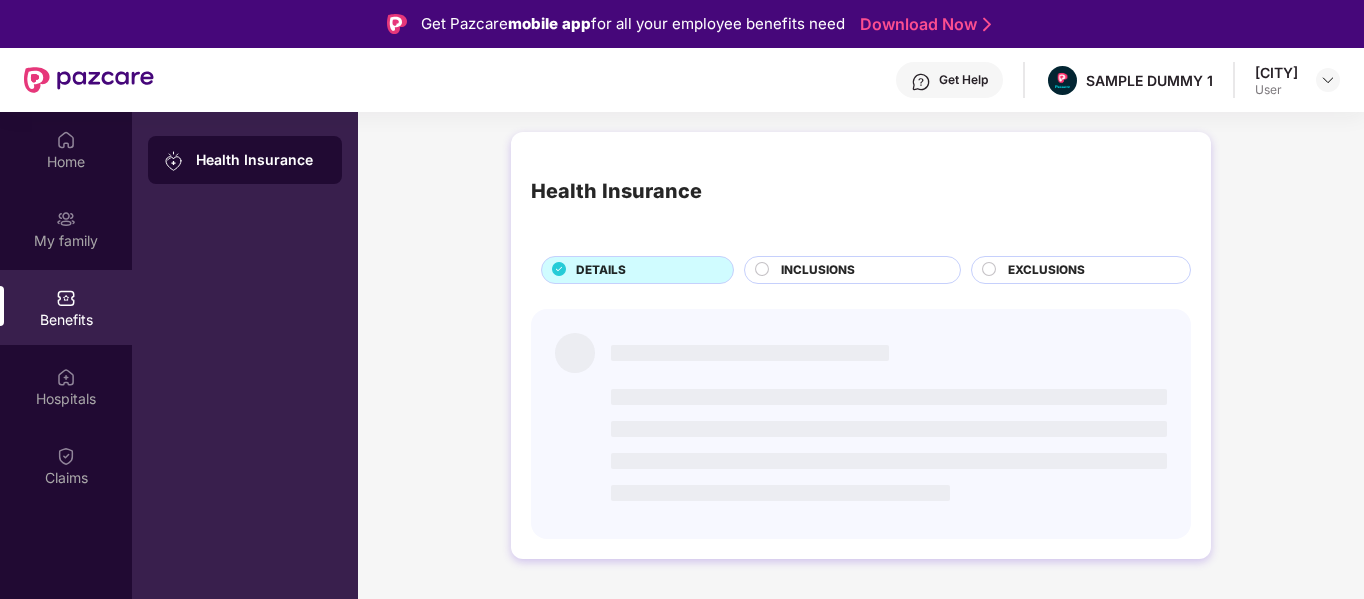scroll, scrollTop: 0, scrollLeft: 0, axis: both 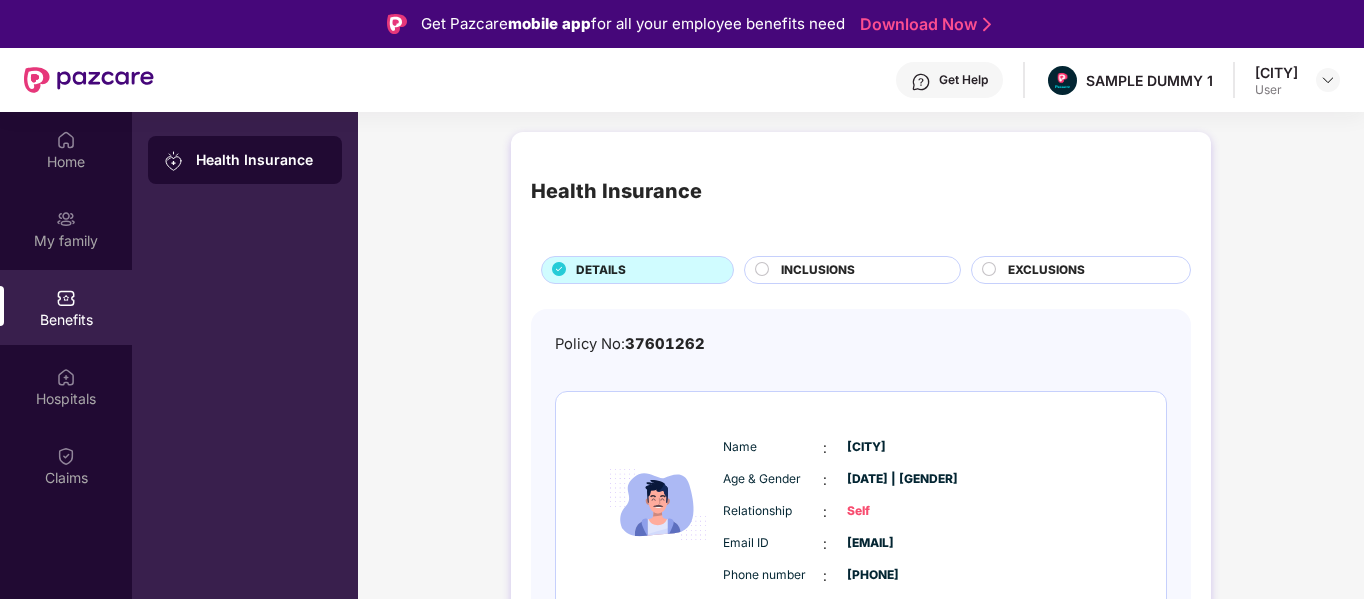 click on "INCLUSIONS" at bounding box center (860, 272) 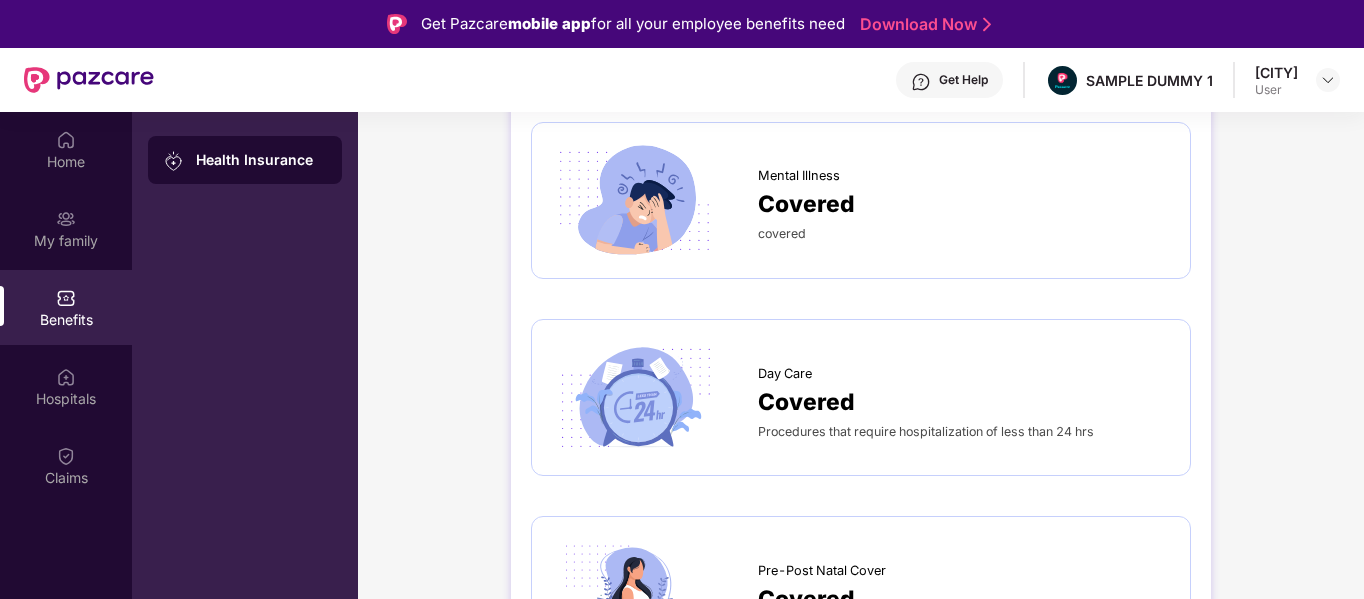 scroll, scrollTop: 3446, scrollLeft: 0, axis: vertical 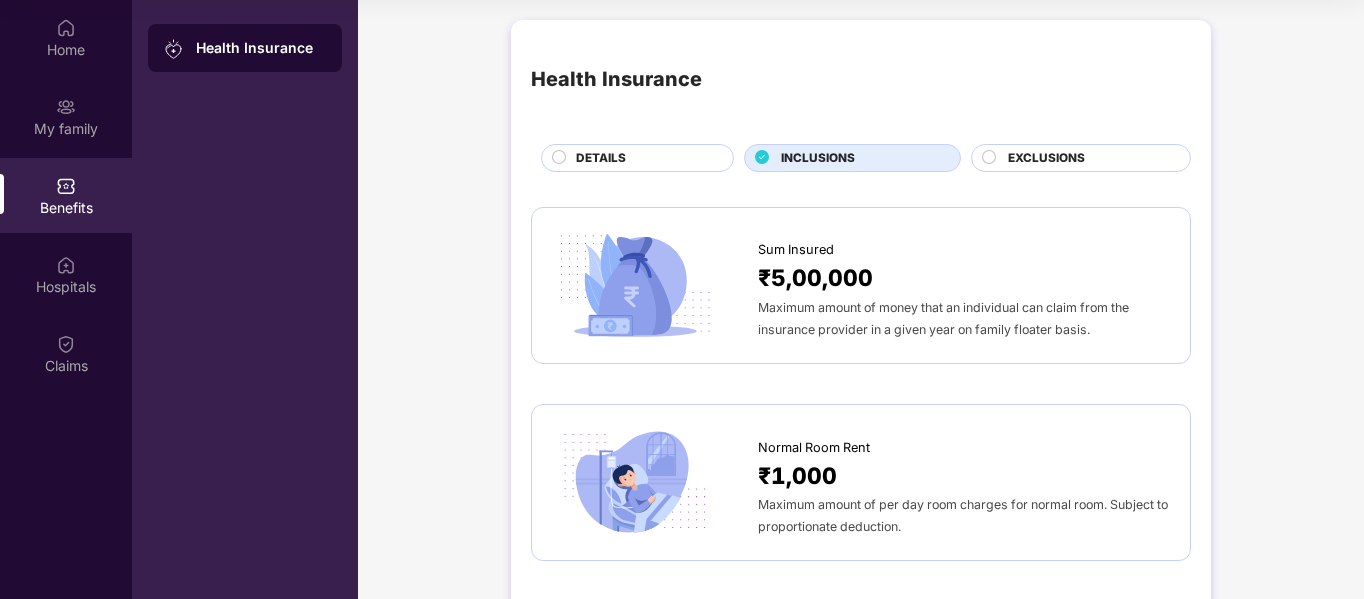 click on "EXCLUSIONS" at bounding box center (1089, 160) 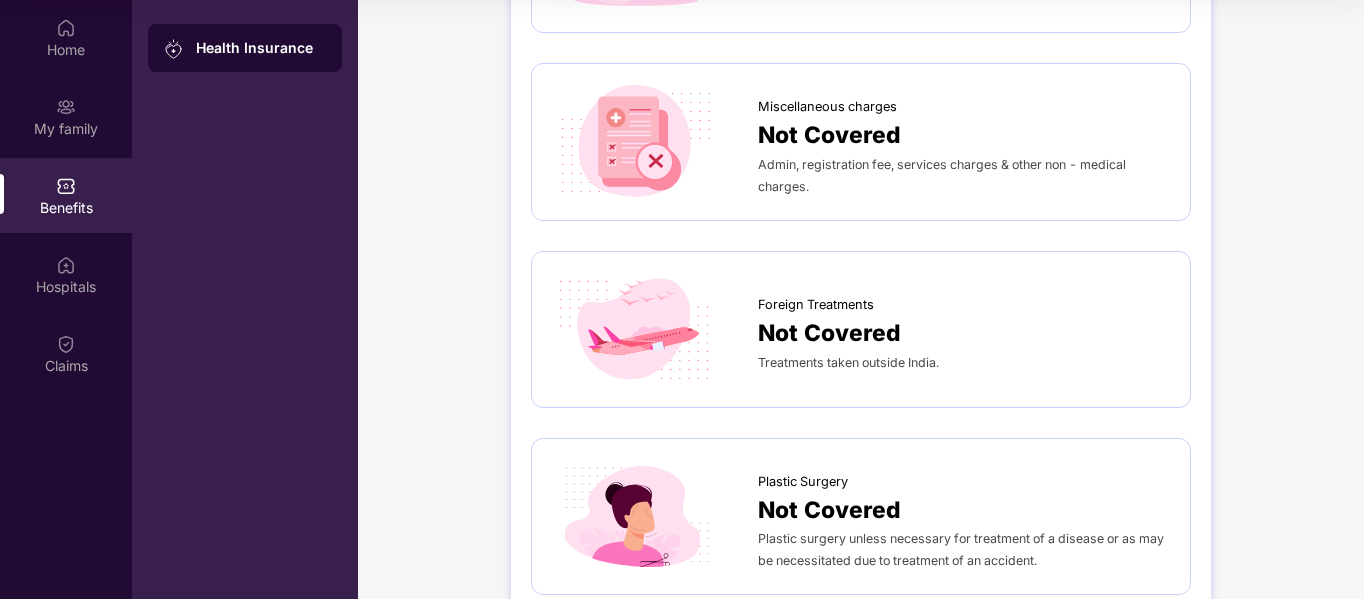 scroll, scrollTop: 519, scrollLeft: 0, axis: vertical 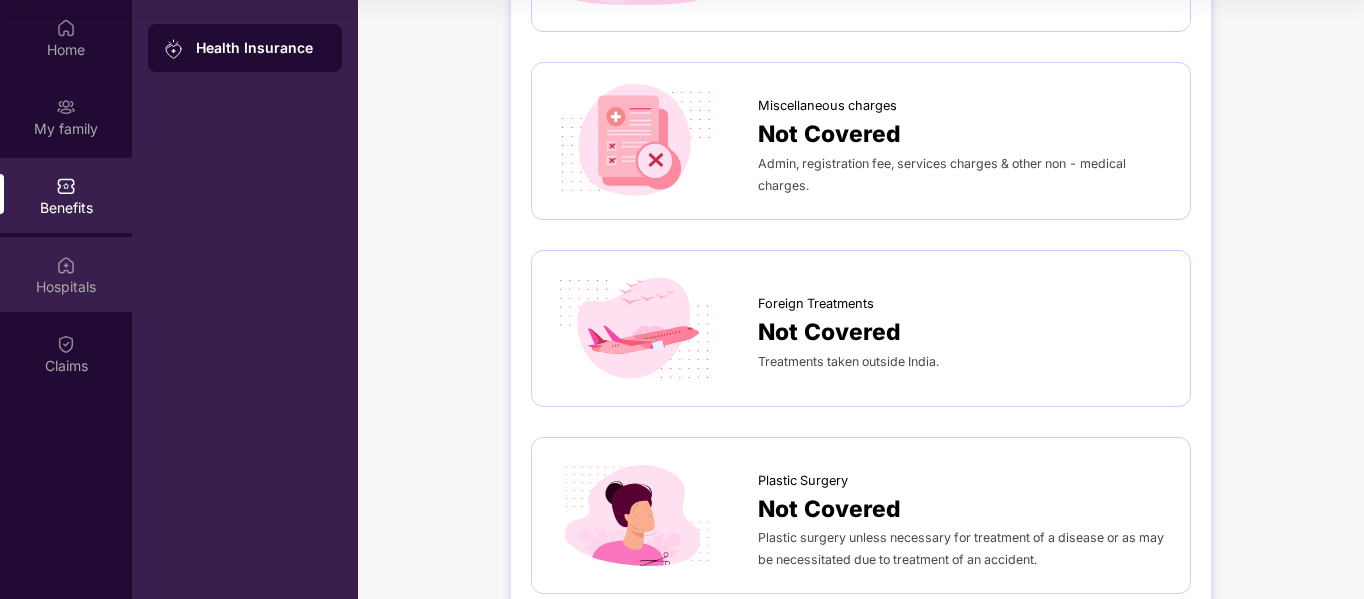click on "Hospitals" at bounding box center [66, 287] 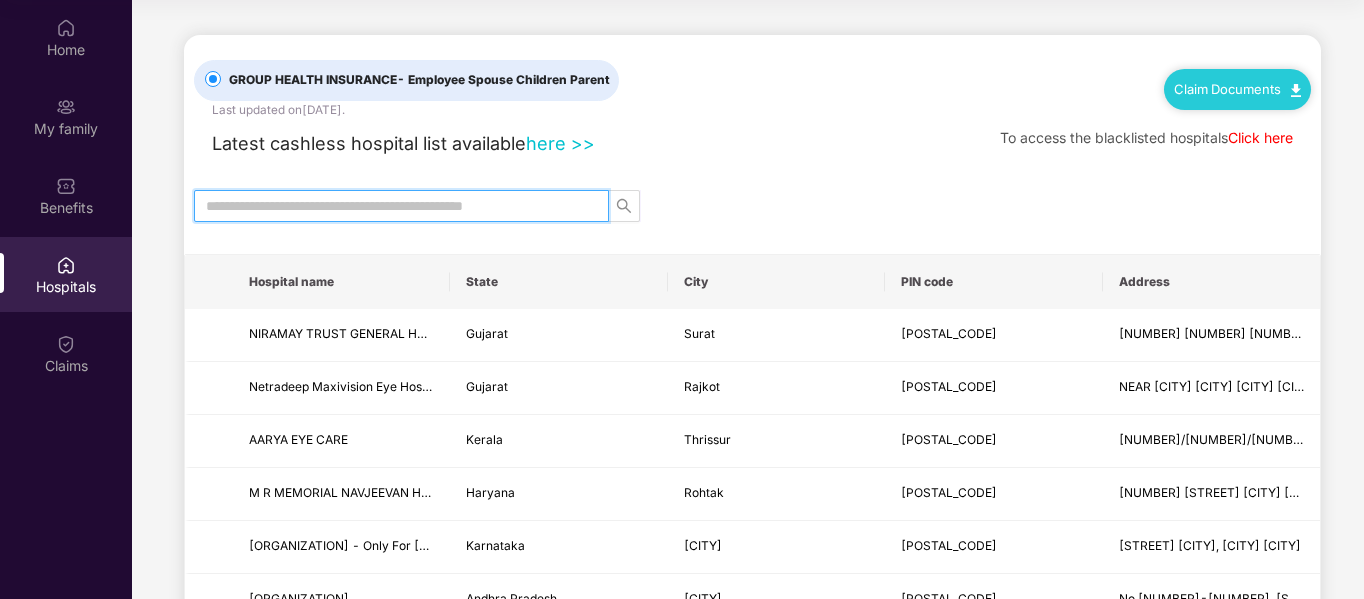 click at bounding box center [393, 206] 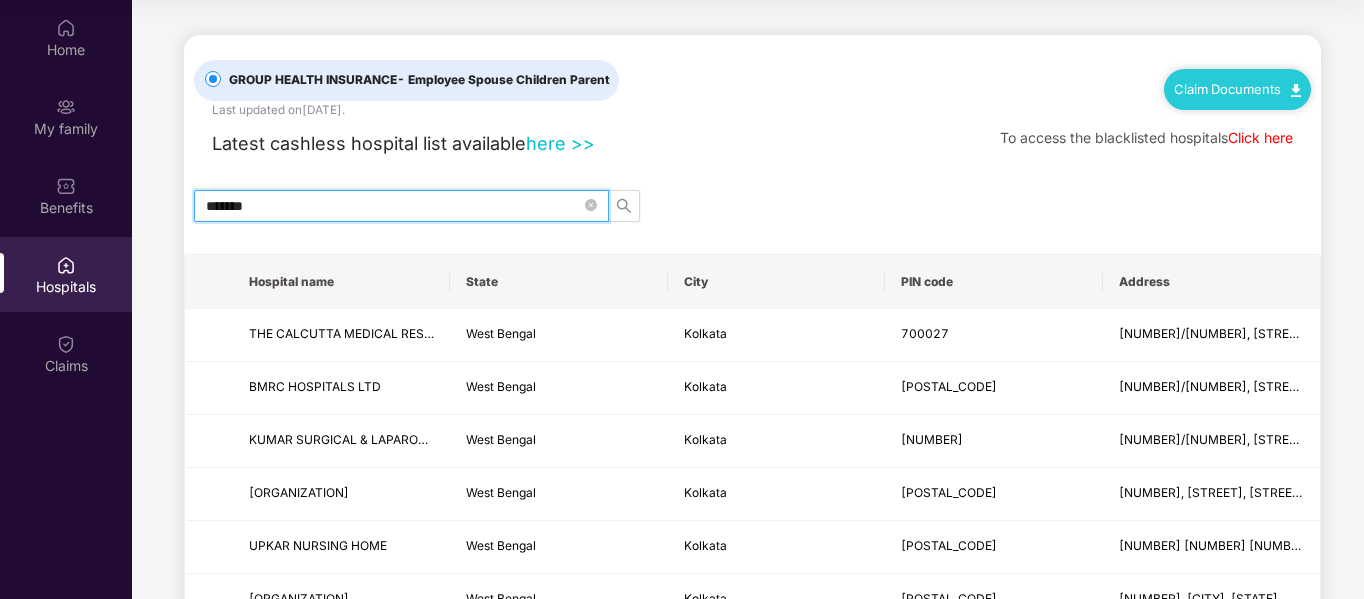 type on "*******" 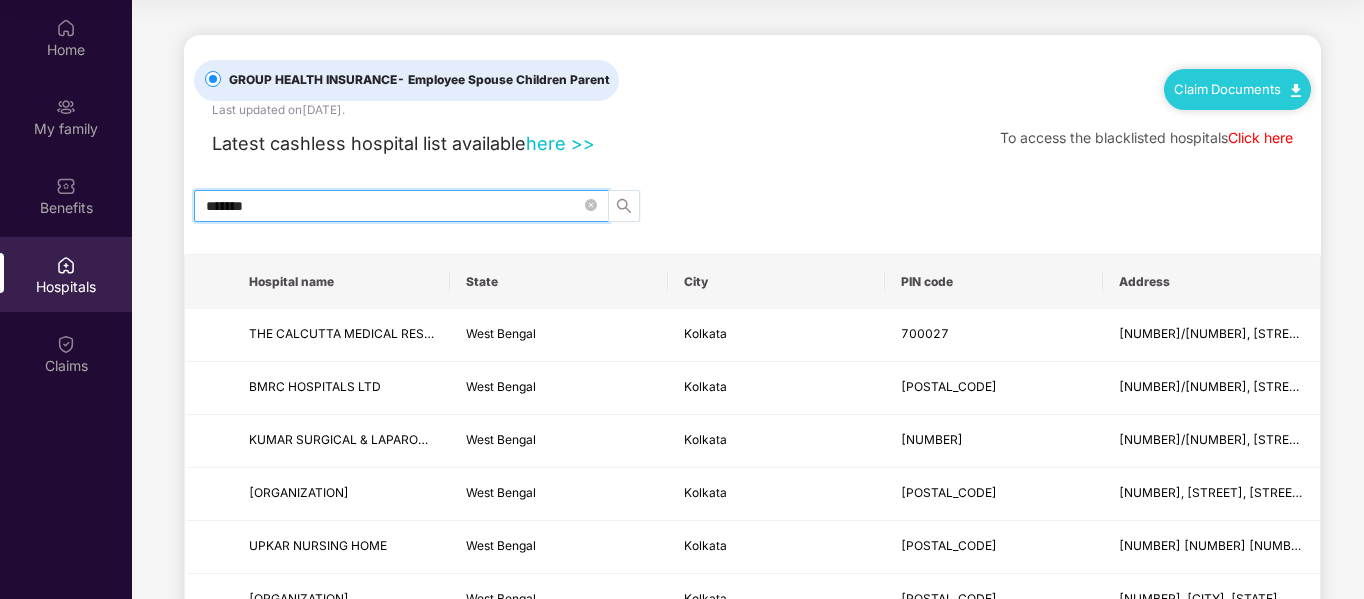 click 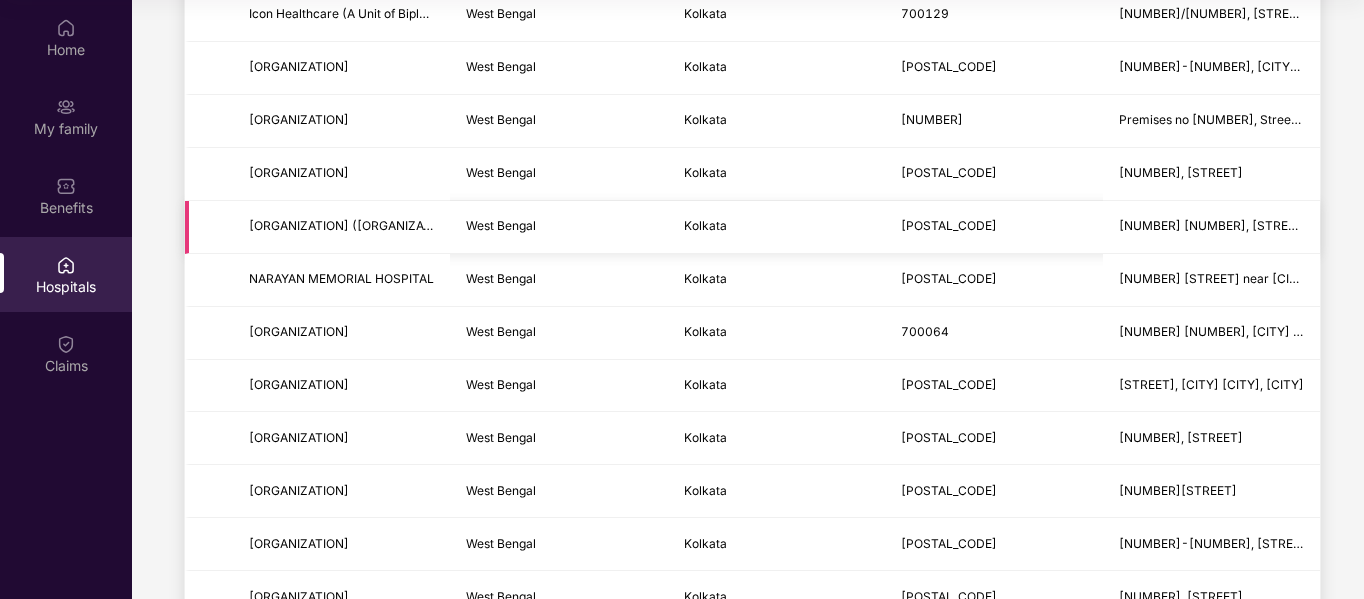 scroll, scrollTop: 1364, scrollLeft: 0, axis: vertical 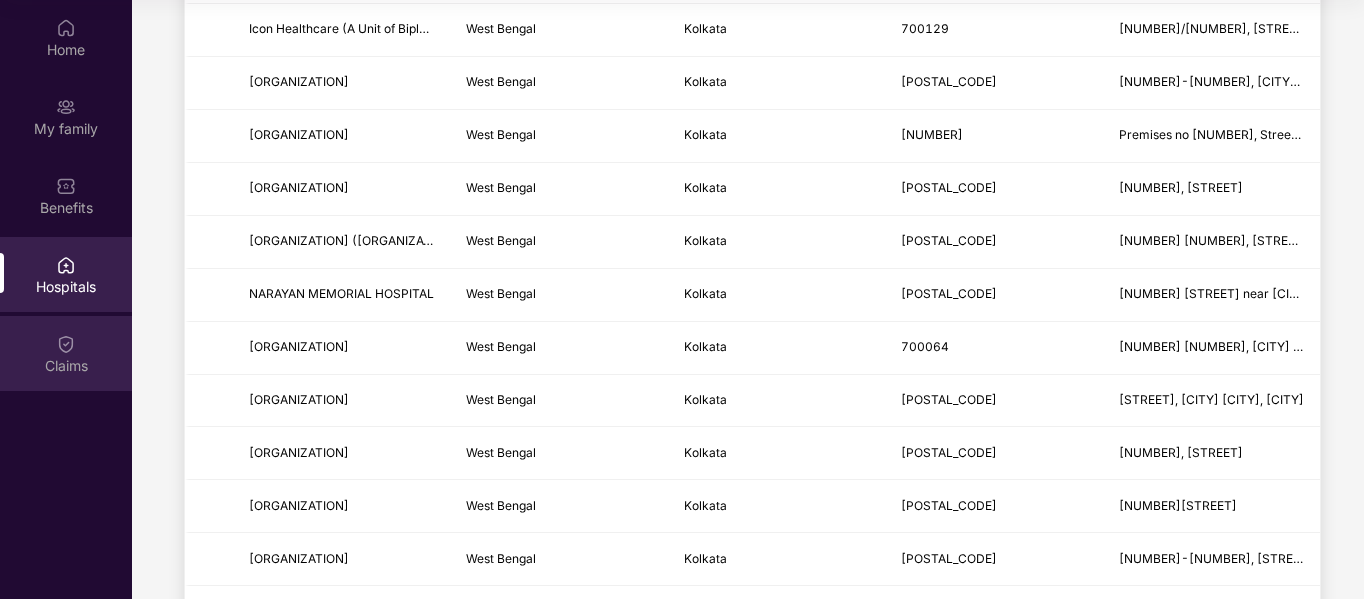 click at bounding box center (66, 344) 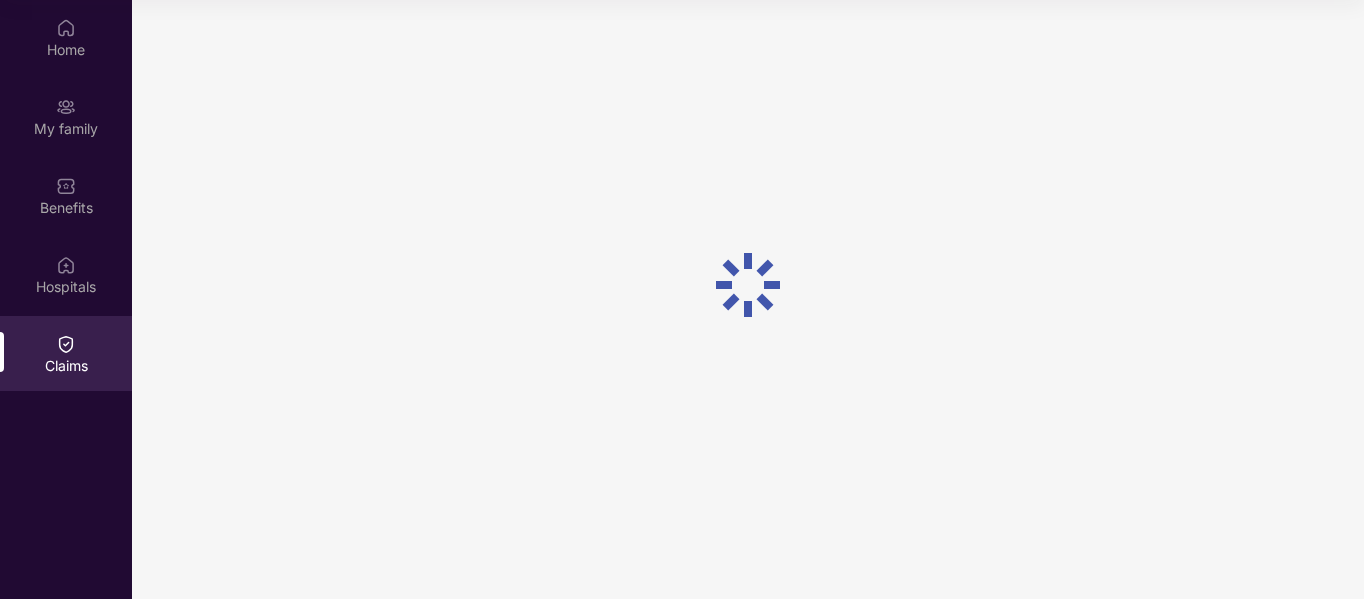 scroll, scrollTop: 0, scrollLeft: 0, axis: both 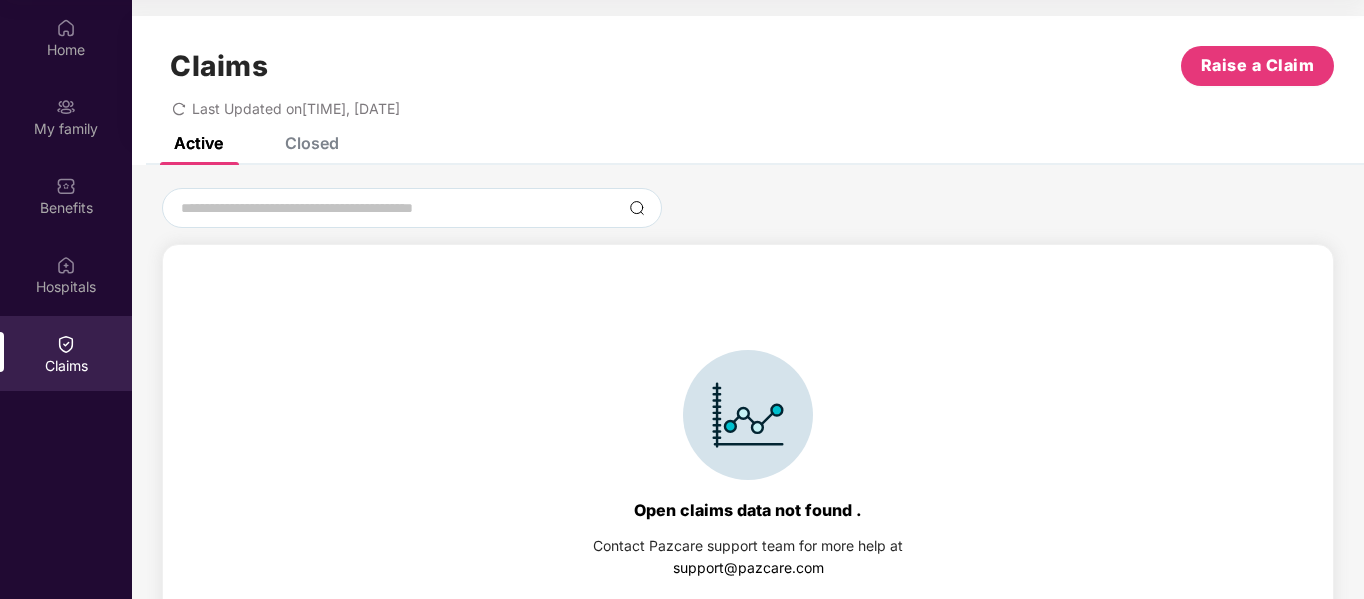 click on "Closed" at bounding box center [312, 143] 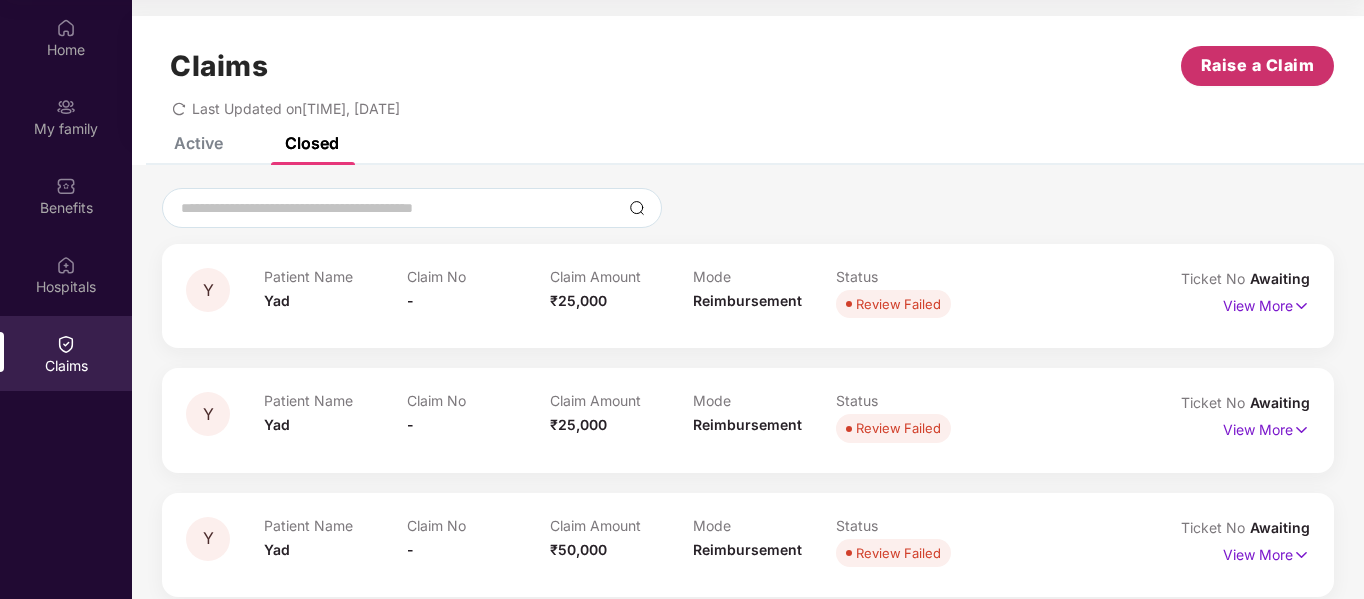 click on "Raise a Claim" at bounding box center [1258, 65] 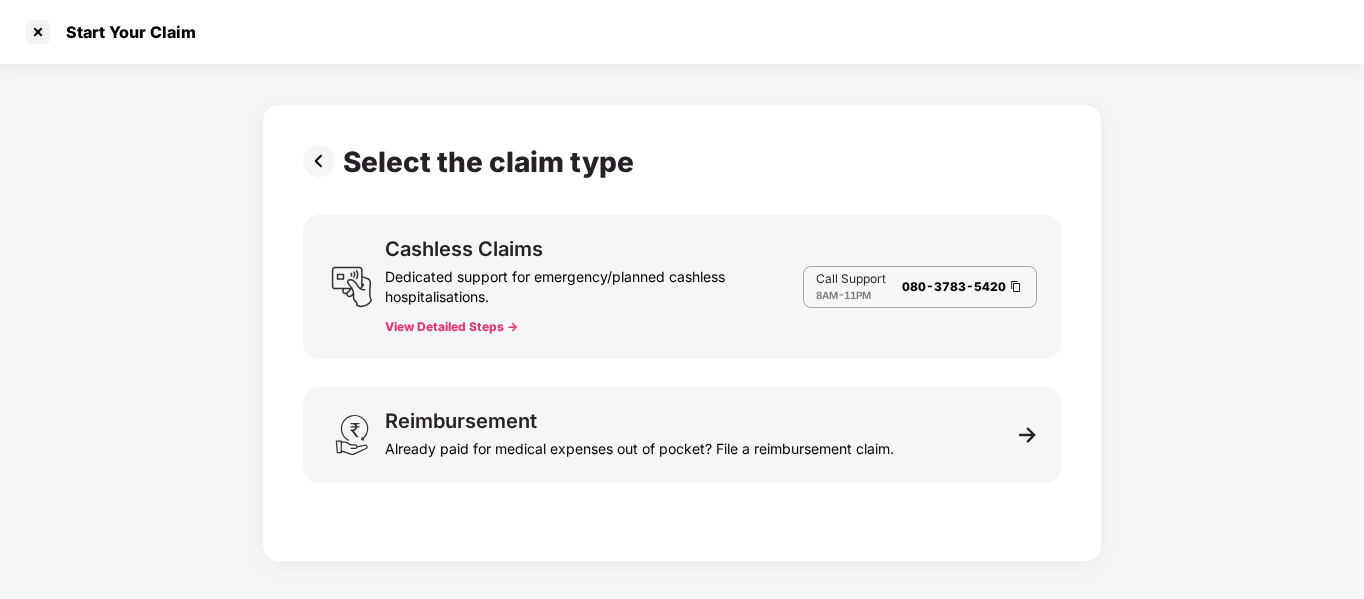 scroll, scrollTop: 48, scrollLeft: 0, axis: vertical 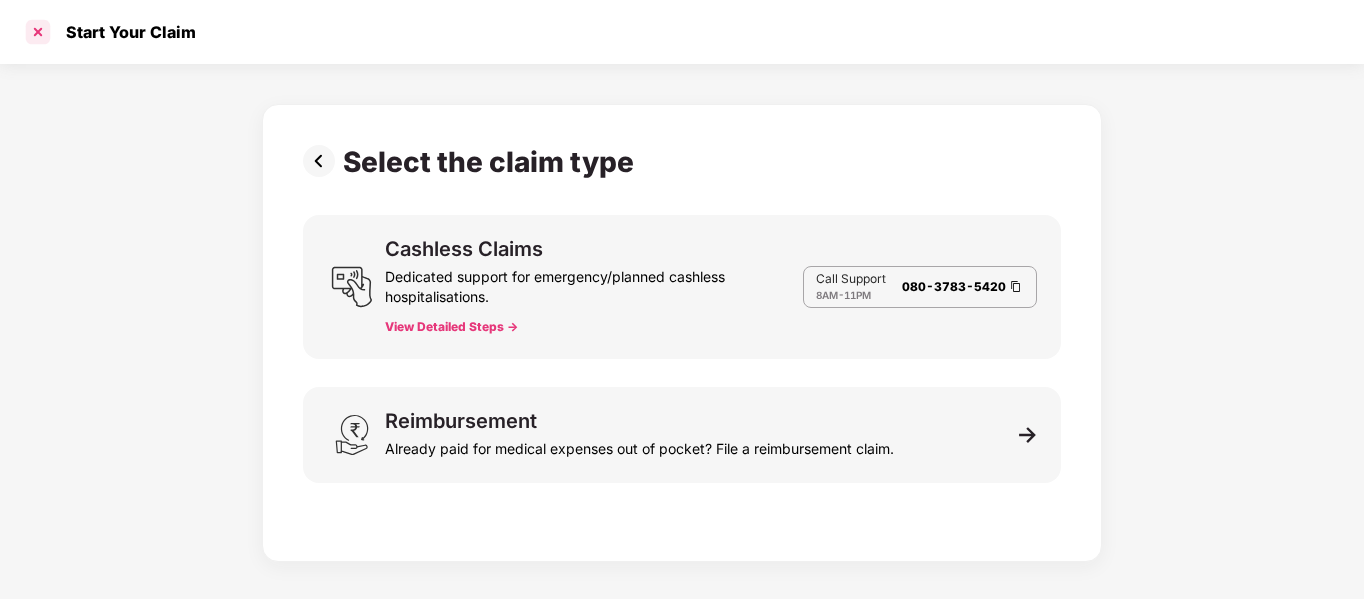 click at bounding box center [38, 32] 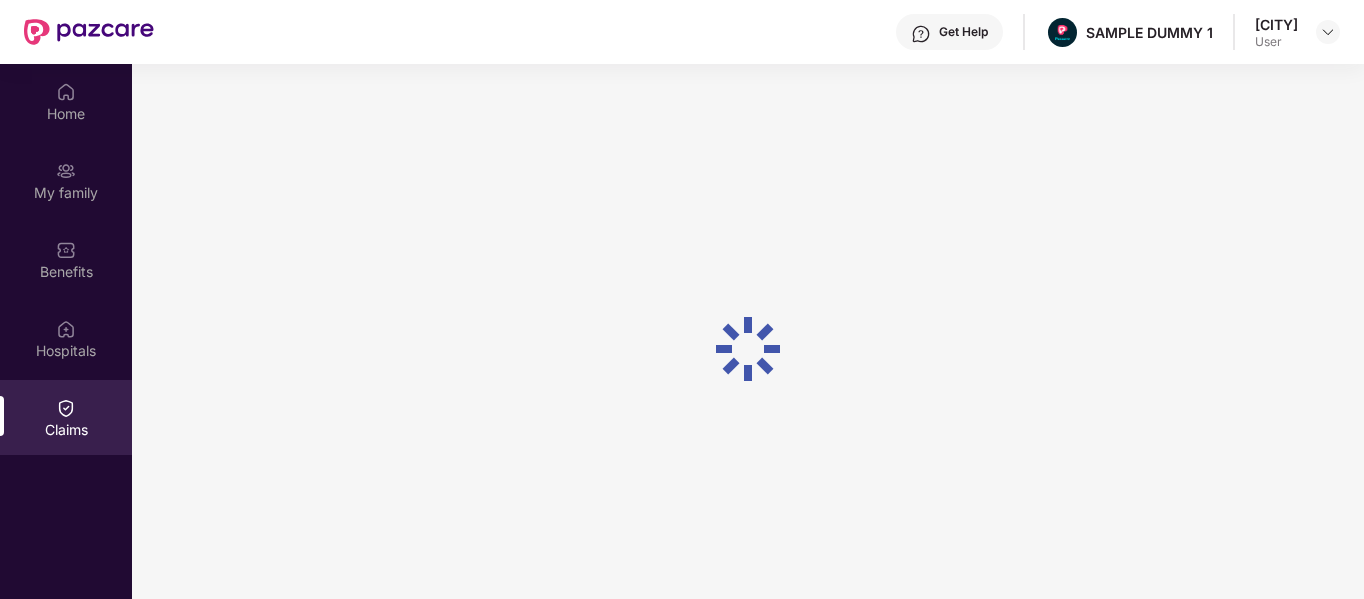 scroll, scrollTop: 112, scrollLeft: 0, axis: vertical 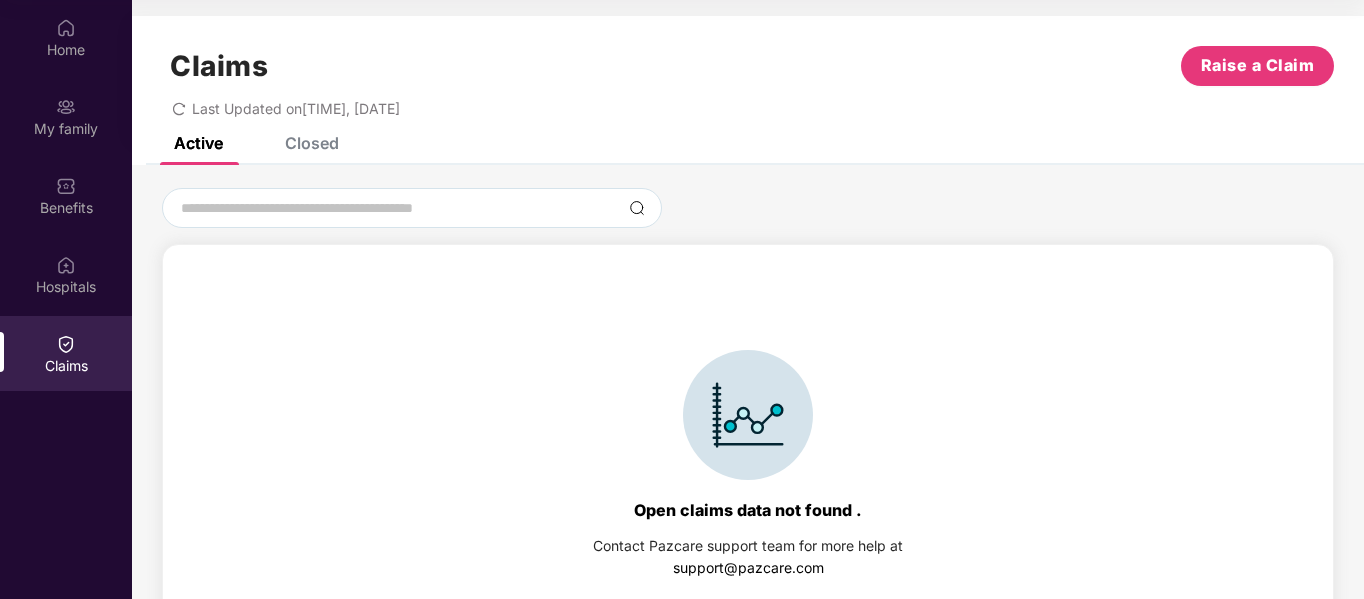 click on "Home My family Benefits Hospitals Claims" at bounding box center [66, 299] 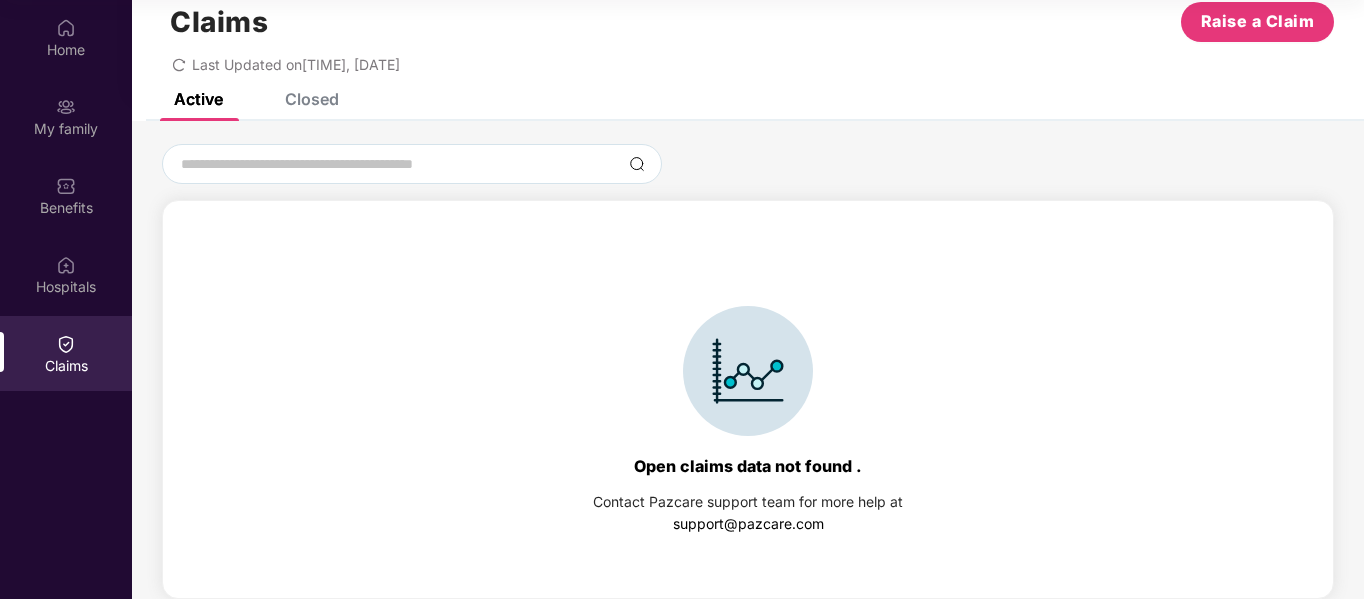 scroll, scrollTop: 0, scrollLeft: 0, axis: both 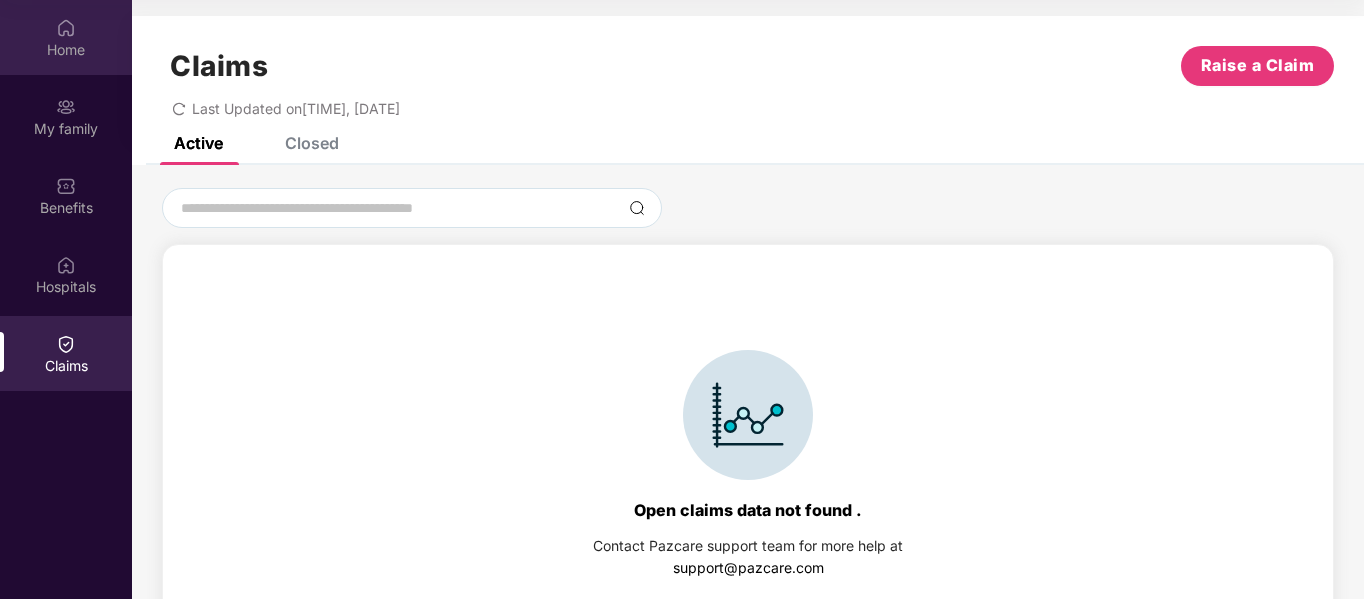 click on "Home" at bounding box center (66, 37) 